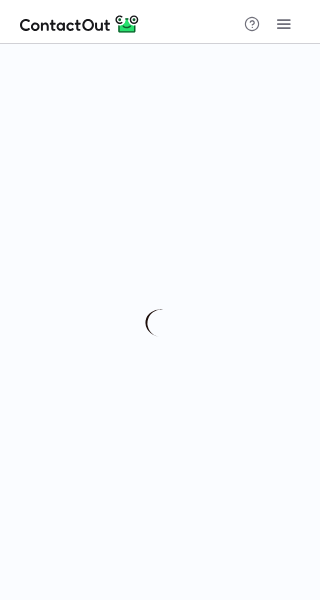 scroll, scrollTop: 0, scrollLeft: 0, axis: both 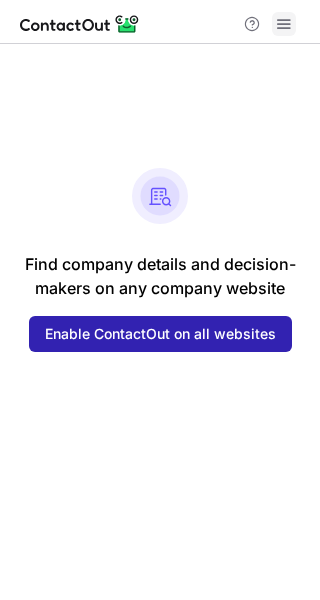 click at bounding box center [284, 24] 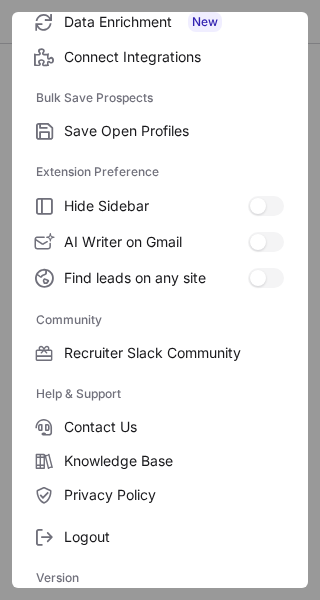 scroll, scrollTop: 307, scrollLeft: 0, axis: vertical 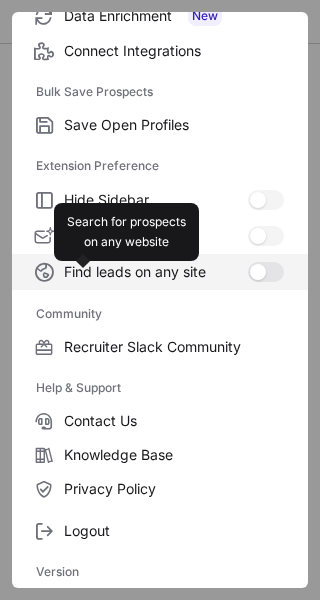 click at bounding box center (266, 272) 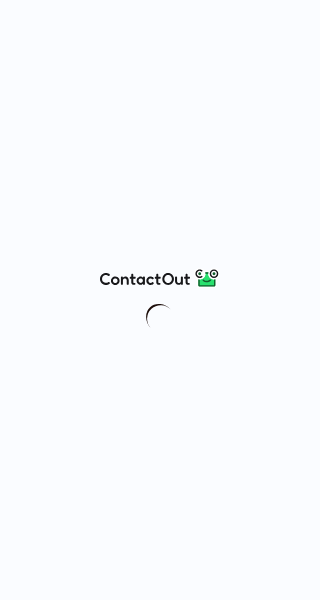 scroll, scrollTop: 0, scrollLeft: 0, axis: both 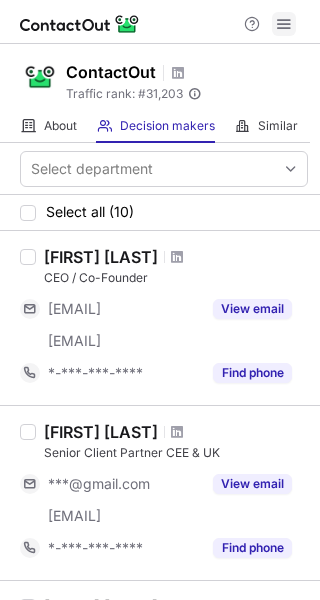 click at bounding box center (284, 24) 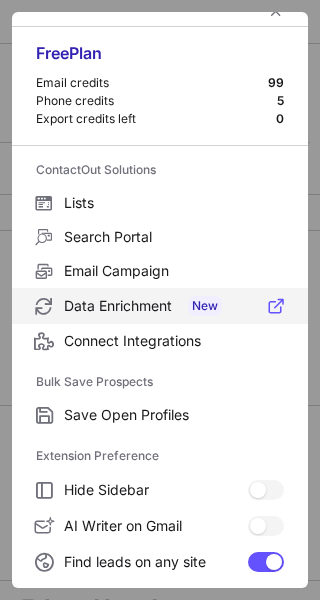 scroll, scrollTop: 0, scrollLeft: 0, axis: both 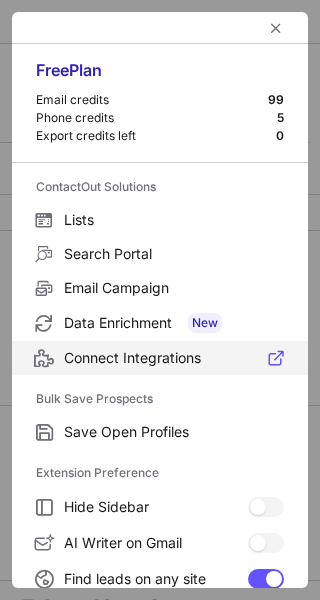 click on "Connect Integrations" at bounding box center [174, 220] 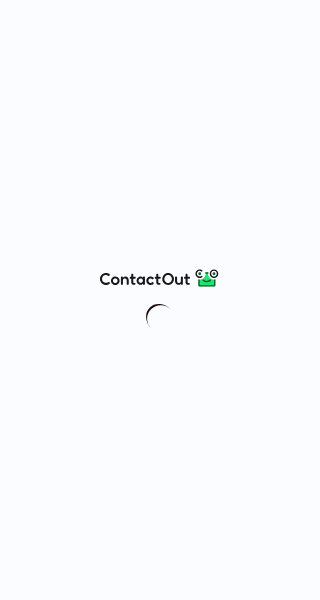 scroll, scrollTop: 0, scrollLeft: 0, axis: both 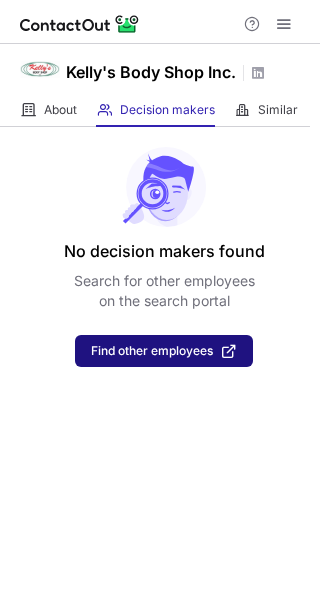 click on "Find other employees" at bounding box center (164, 351) 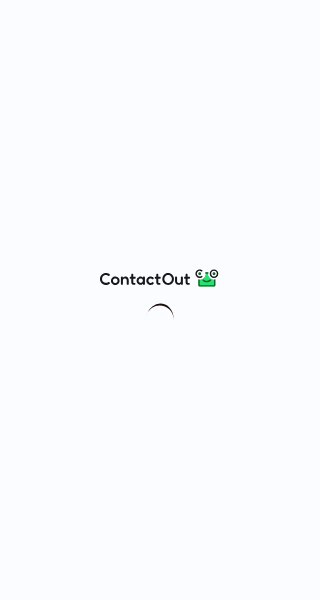 scroll, scrollTop: 0, scrollLeft: 0, axis: both 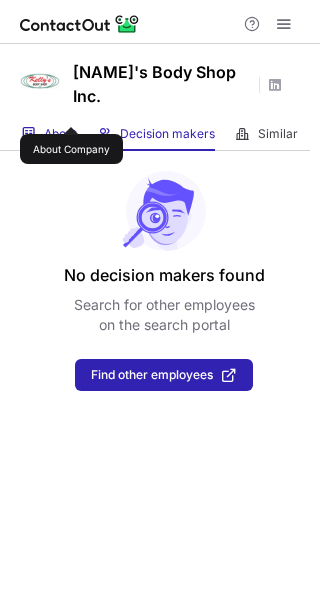 click on "About" at bounding box center (60, 134) 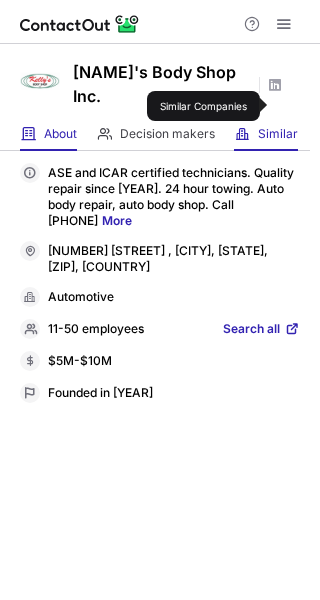 click on "Similar" at bounding box center (278, 134) 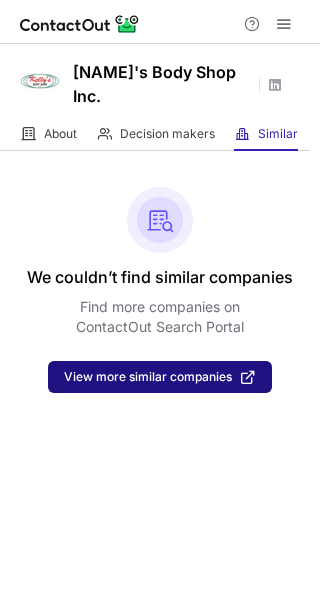 click on "View more similar companies" at bounding box center (148, 377) 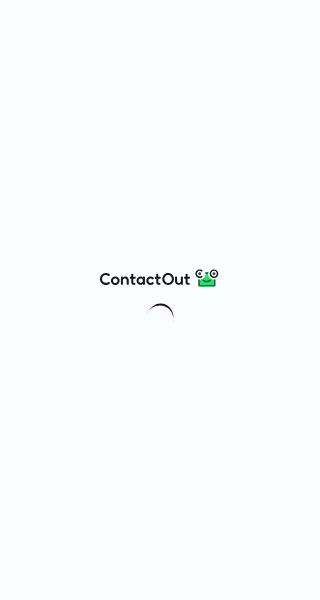 scroll, scrollTop: 0, scrollLeft: 0, axis: both 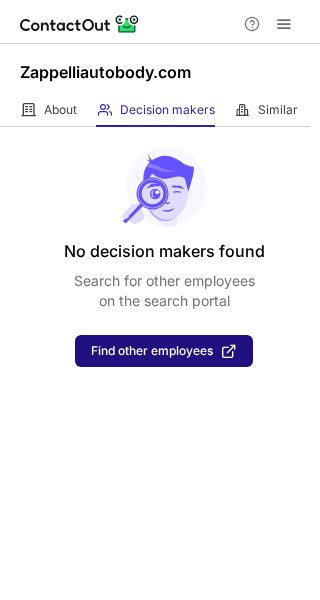 click on "Find other employees" at bounding box center (164, 351) 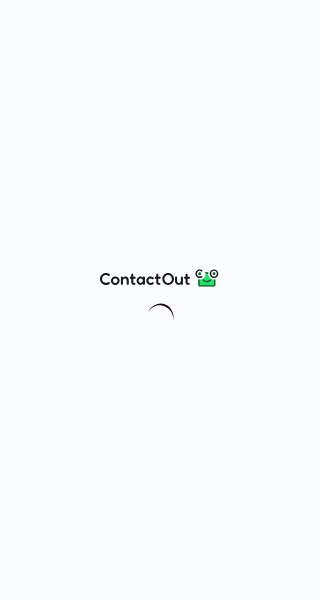 scroll, scrollTop: 0, scrollLeft: 0, axis: both 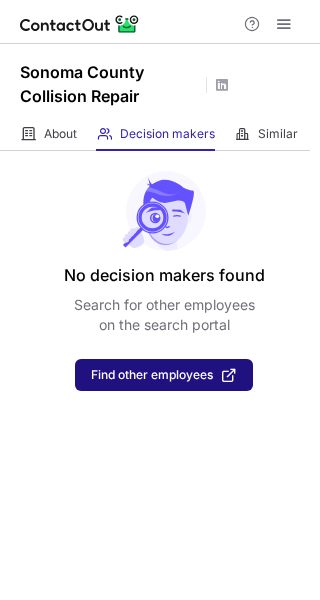 click on "Find other employees" at bounding box center (152, 375) 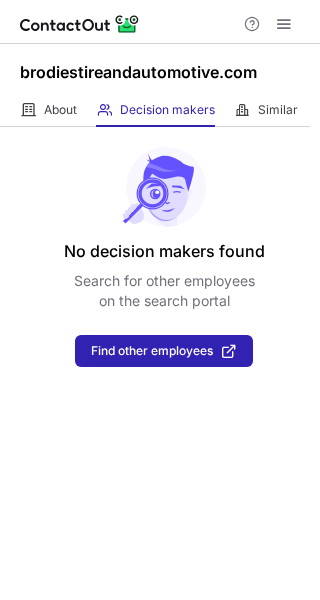 scroll, scrollTop: 0, scrollLeft: 0, axis: both 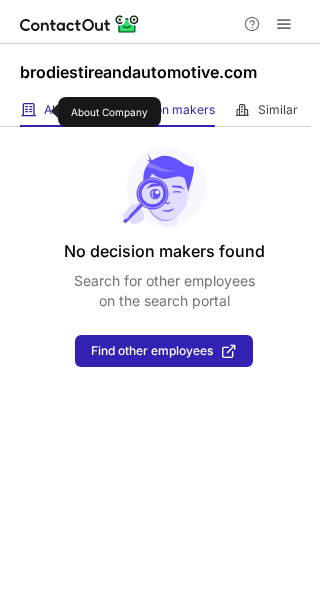 click on "About" at bounding box center (60, 110) 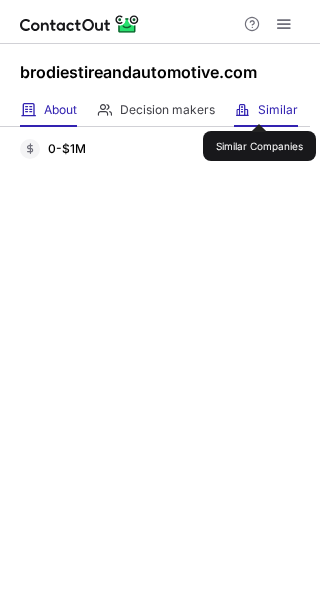 click on "Similar" at bounding box center (278, 110) 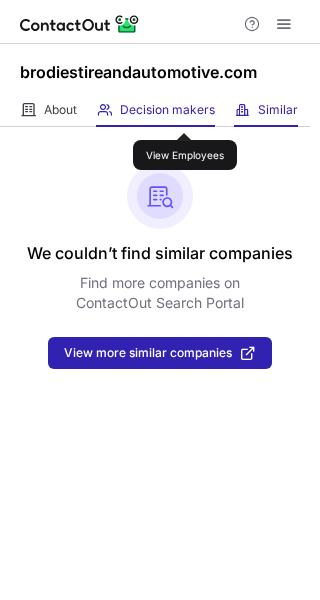click on "Decision makers" at bounding box center (167, 110) 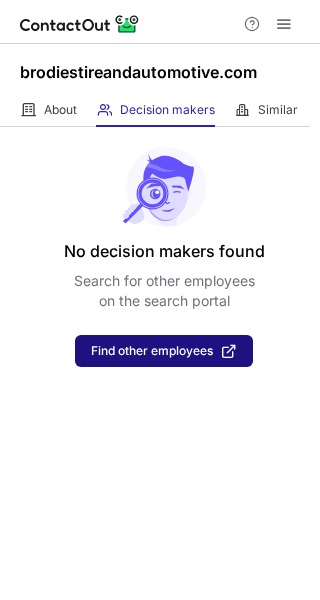 click on "Find other employees" at bounding box center (152, 351) 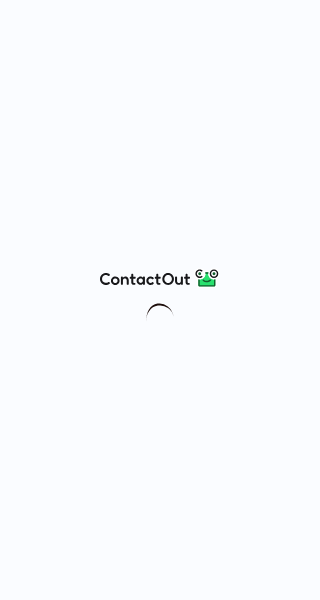 scroll, scrollTop: 0, scrollLeft: 0, axis: both 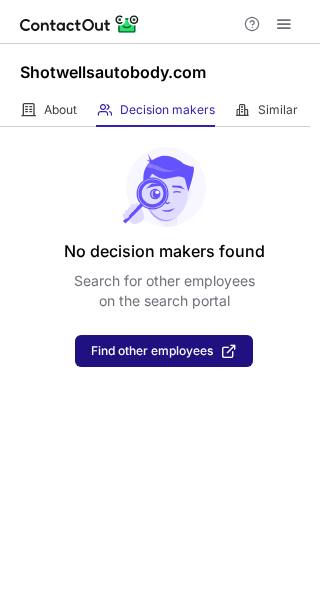 click on "Find other employees" at bounding box center (152, 351) 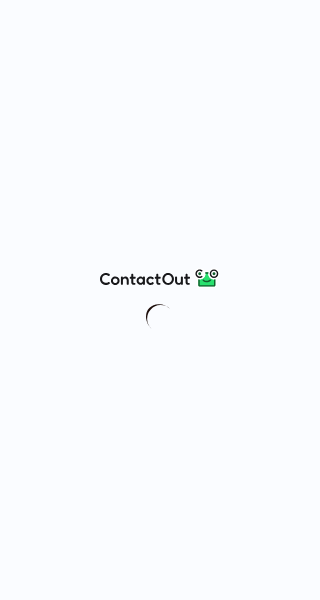 scroll, scrollTop: 0, scrollLeft: 0, axis: both 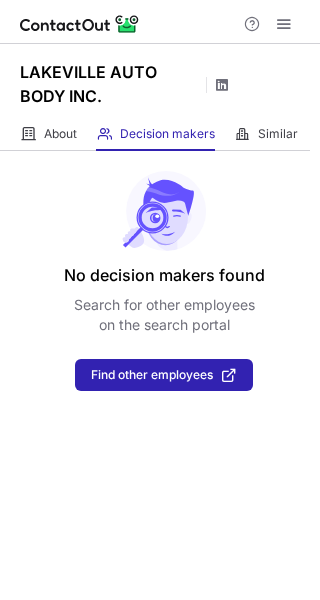 click at bounding box center [222, 85] 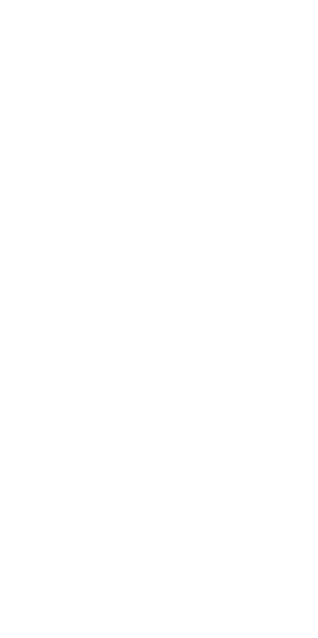 scroll, scrollTop: 0, scrollLeft: 0, axis: both 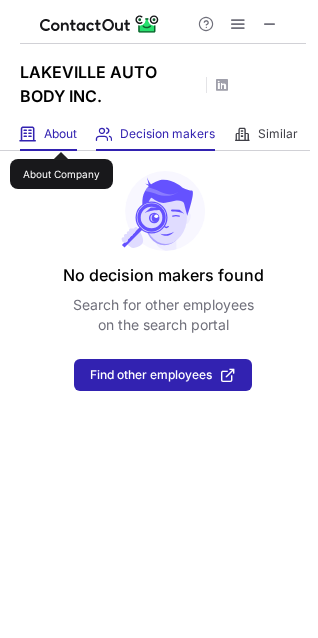 click on "About" at bounding box center [60, 134] 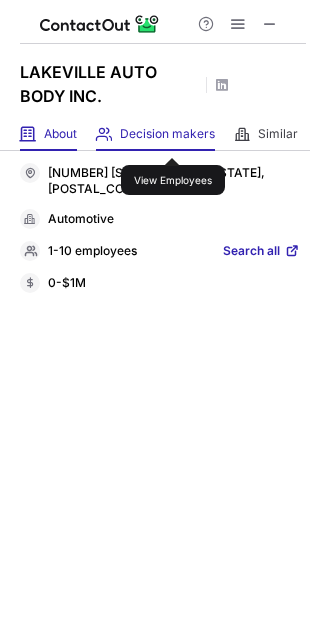 click on "Decision makers" at bounding box center (167, 134) 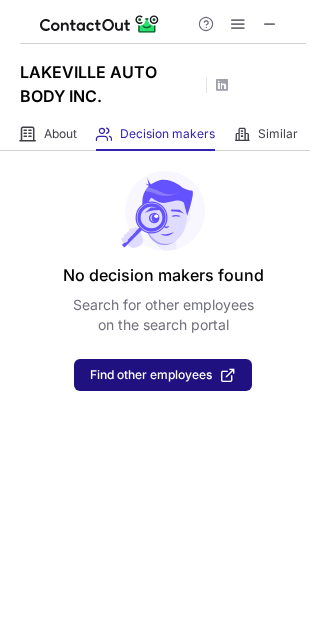 click on "Find other employees" at bounding box center (163, 375) 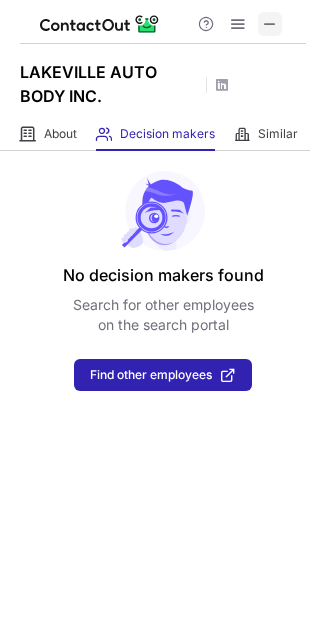 click at bounding box center (270, 24) 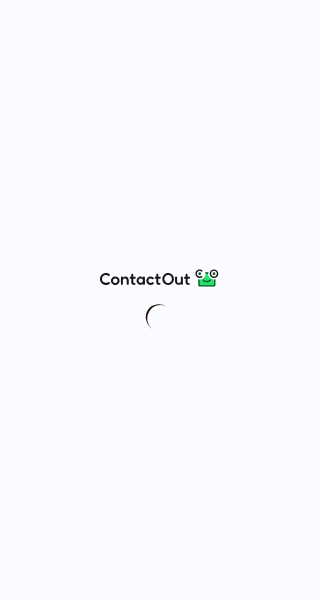 scroll, scrollTop: 0, scrollLeft: 0, axis: both 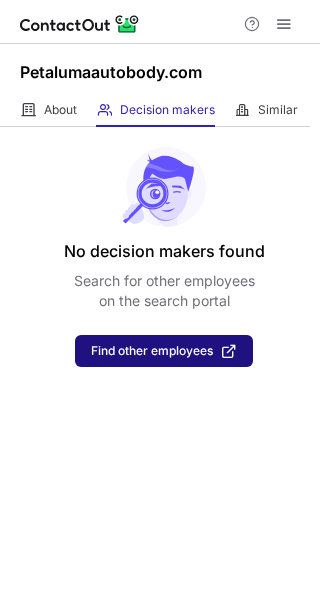 click on "Find other employees" at bounding box center (152, 351) 